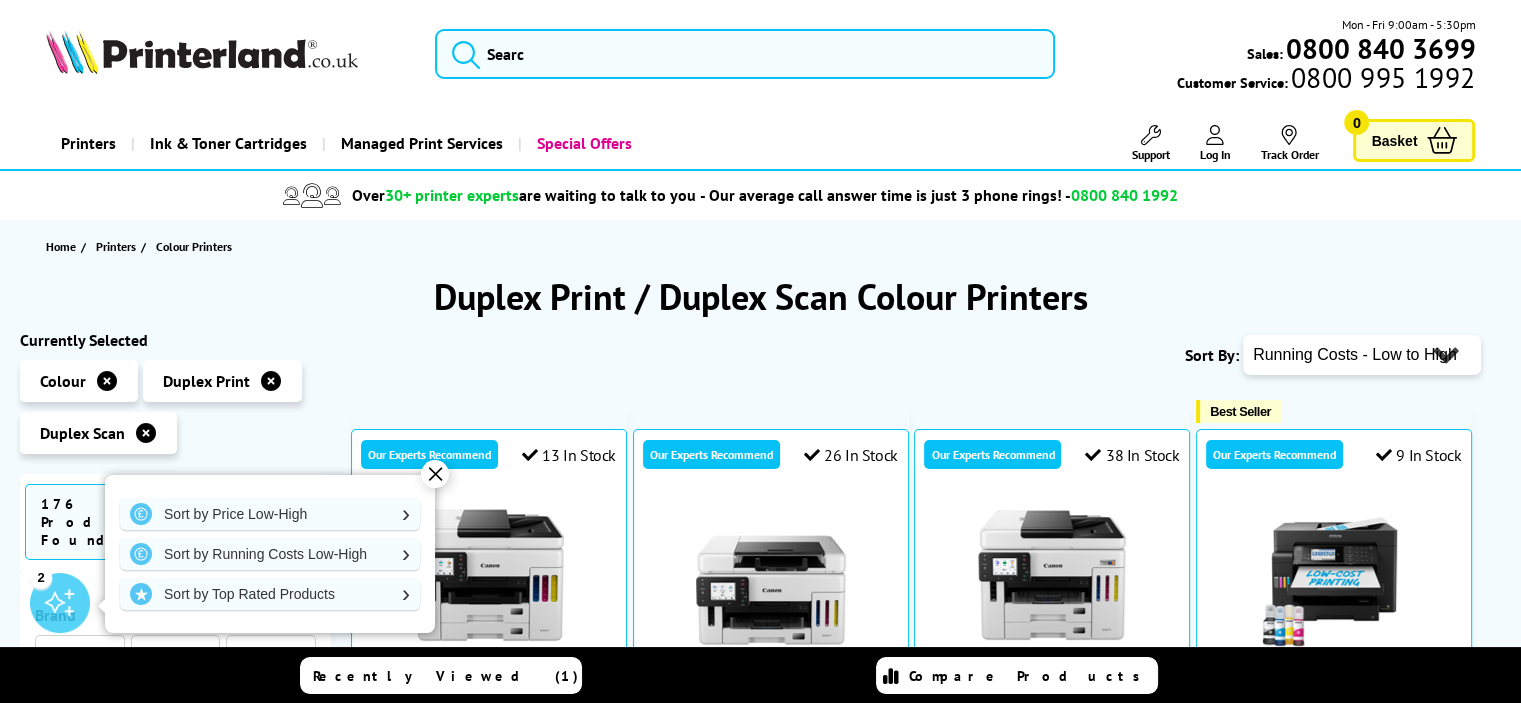 scroll, scrollTop: 100, scrollLeft: 0, axis: vertical 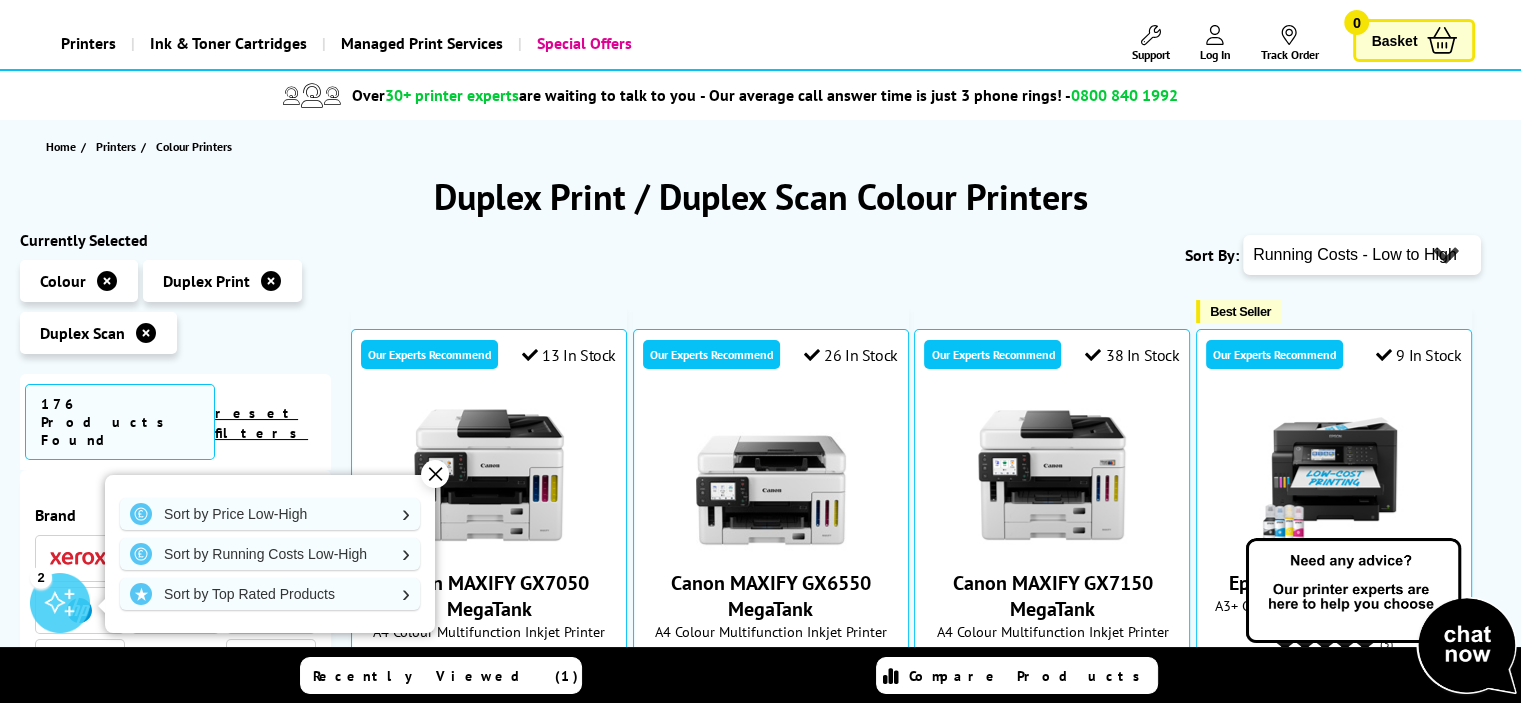 click on "✕" at bounding box center [435, 474] 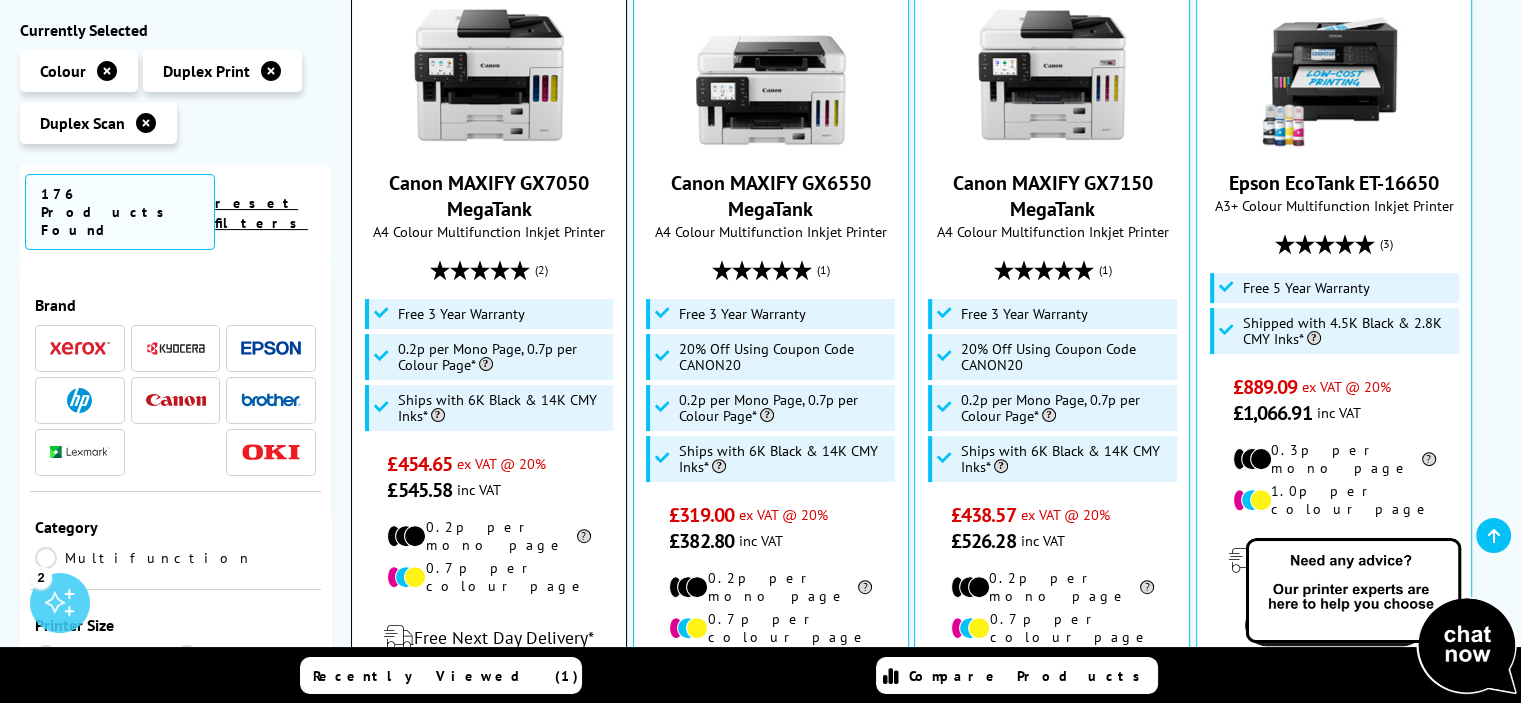 scroll, scrollTop: 400, scrollLeft: 0, axis: vertical 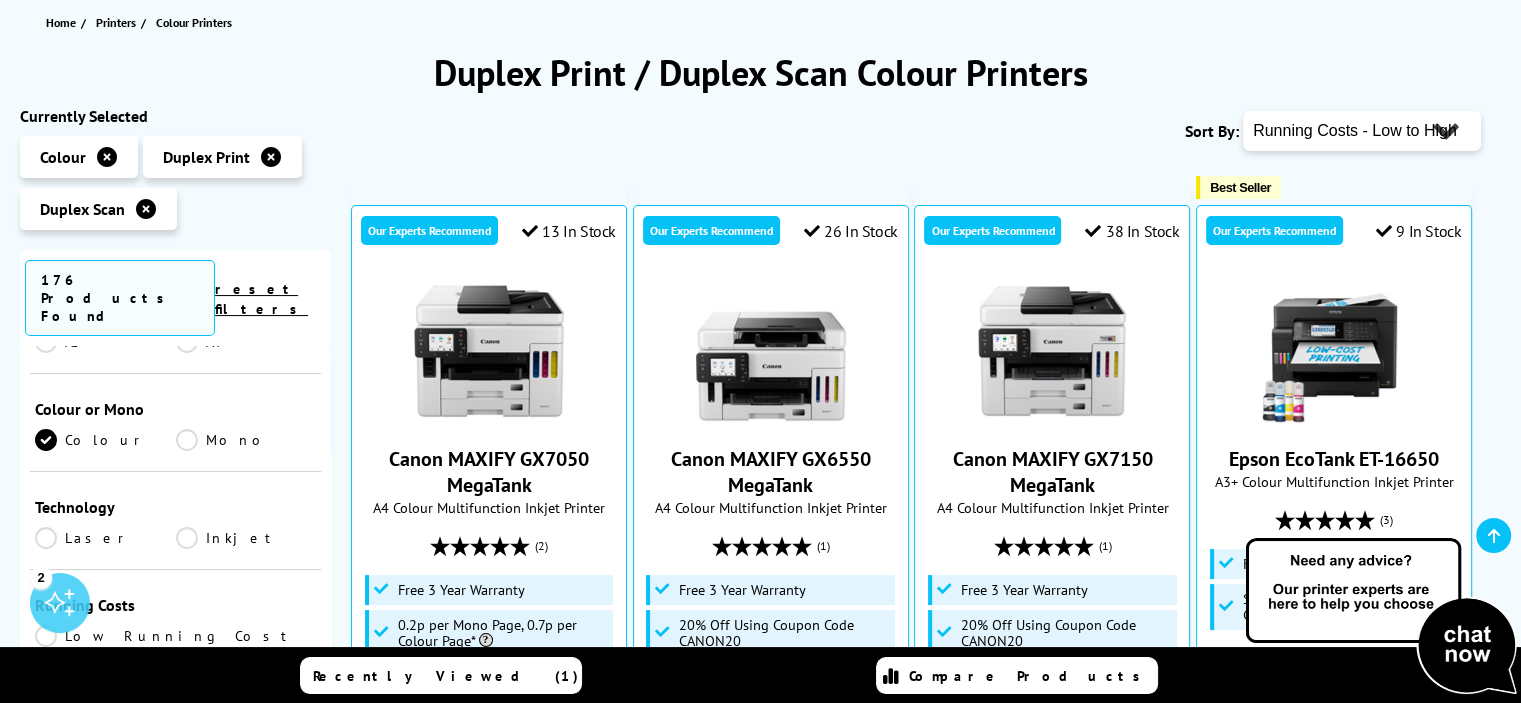 click on "Laser" at bounding box center (105, 538) 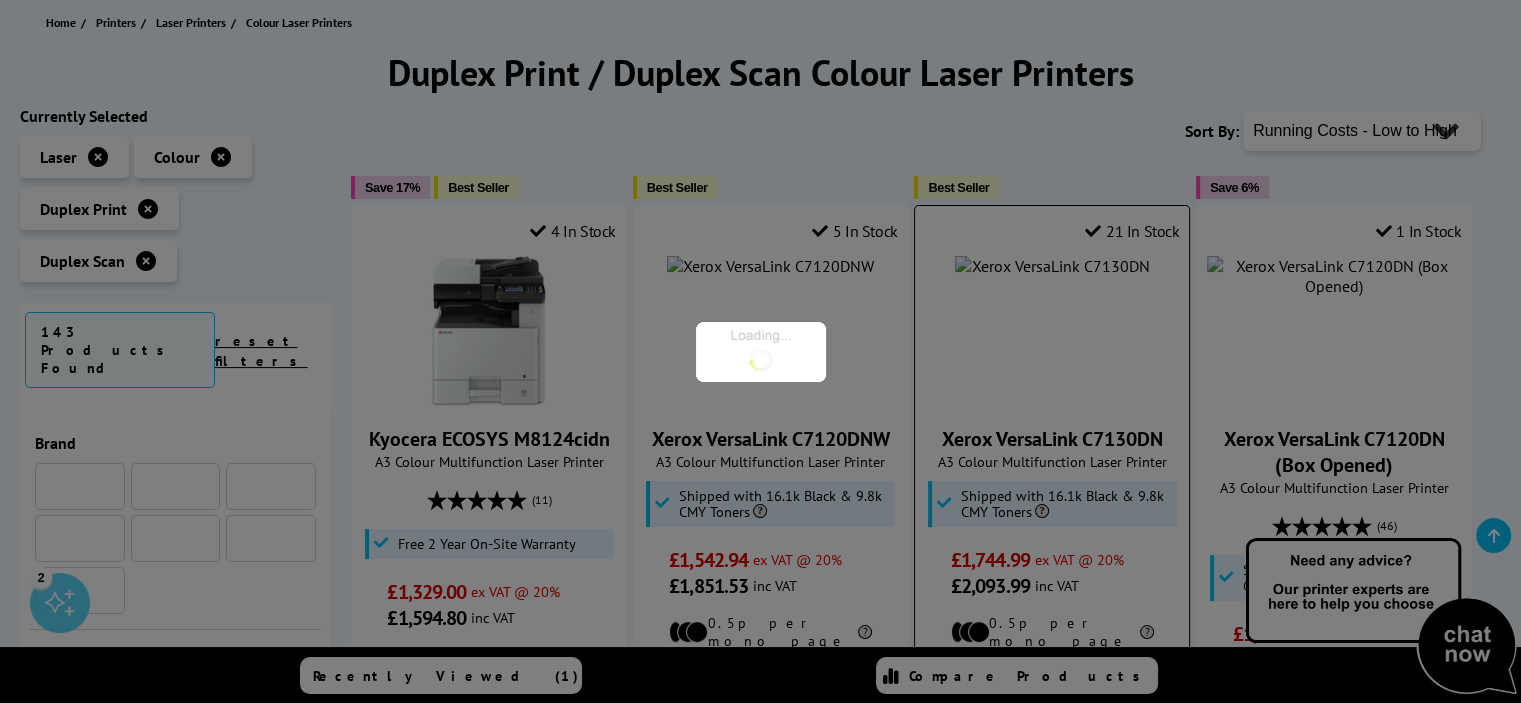 scroll, scrollTop: 400, scrollLeft: 0, axis: vertical 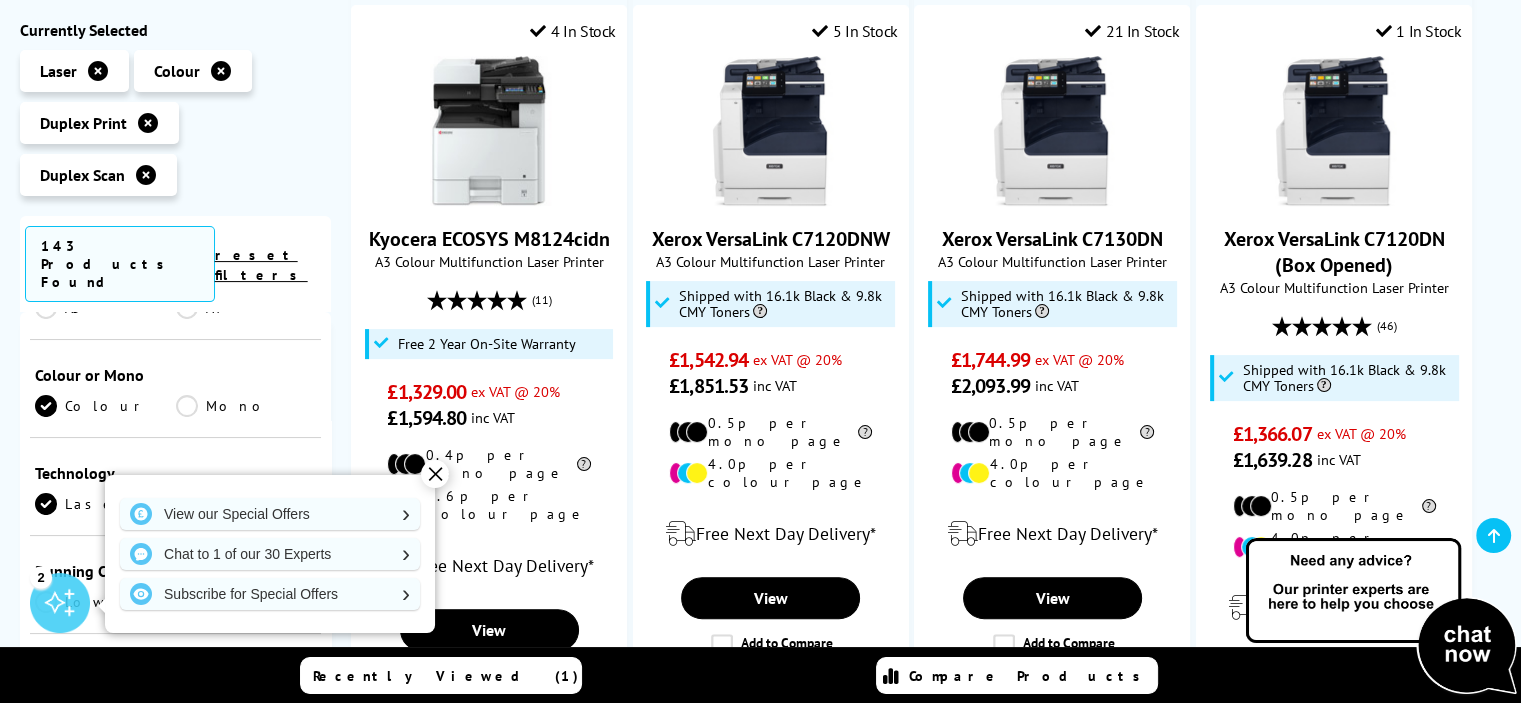 click on "✕" at bounding box center (435, 474) 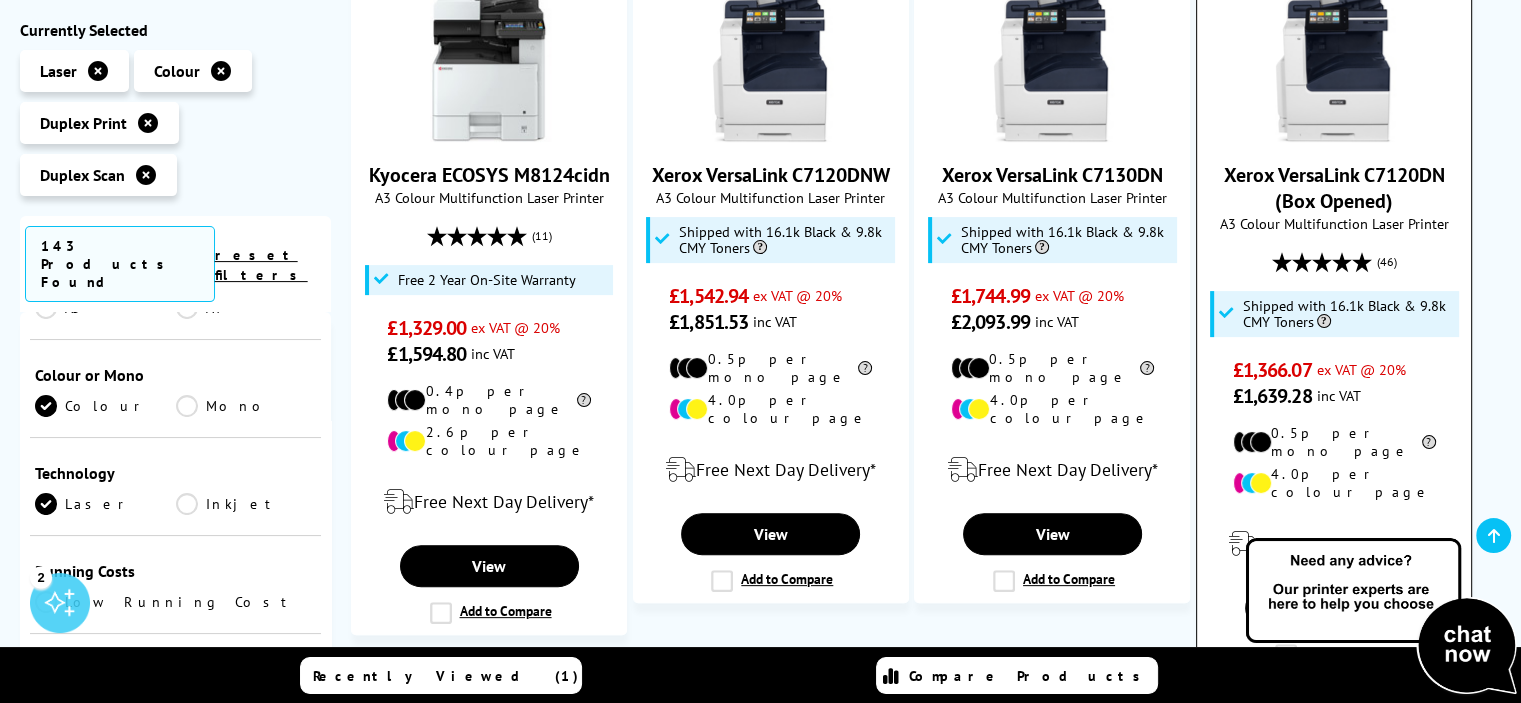 scroll, scrollTop: 224, scrollLeft: 0, axis: vertical 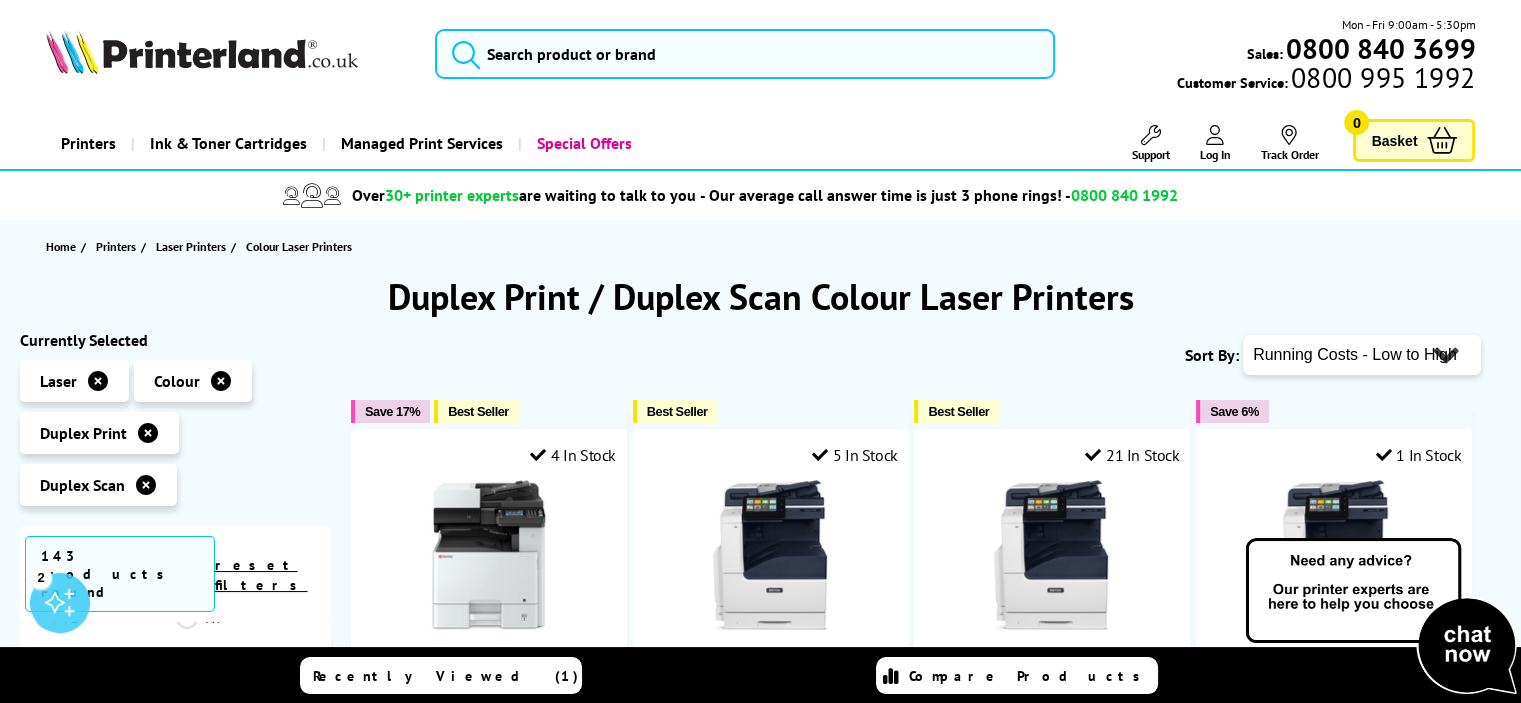 click on "Popularity
Rating
Price - Low to High
Price - High to Low
Running Costs - Low to High
Size - Small to Large" at bounding box center [1362, 355] 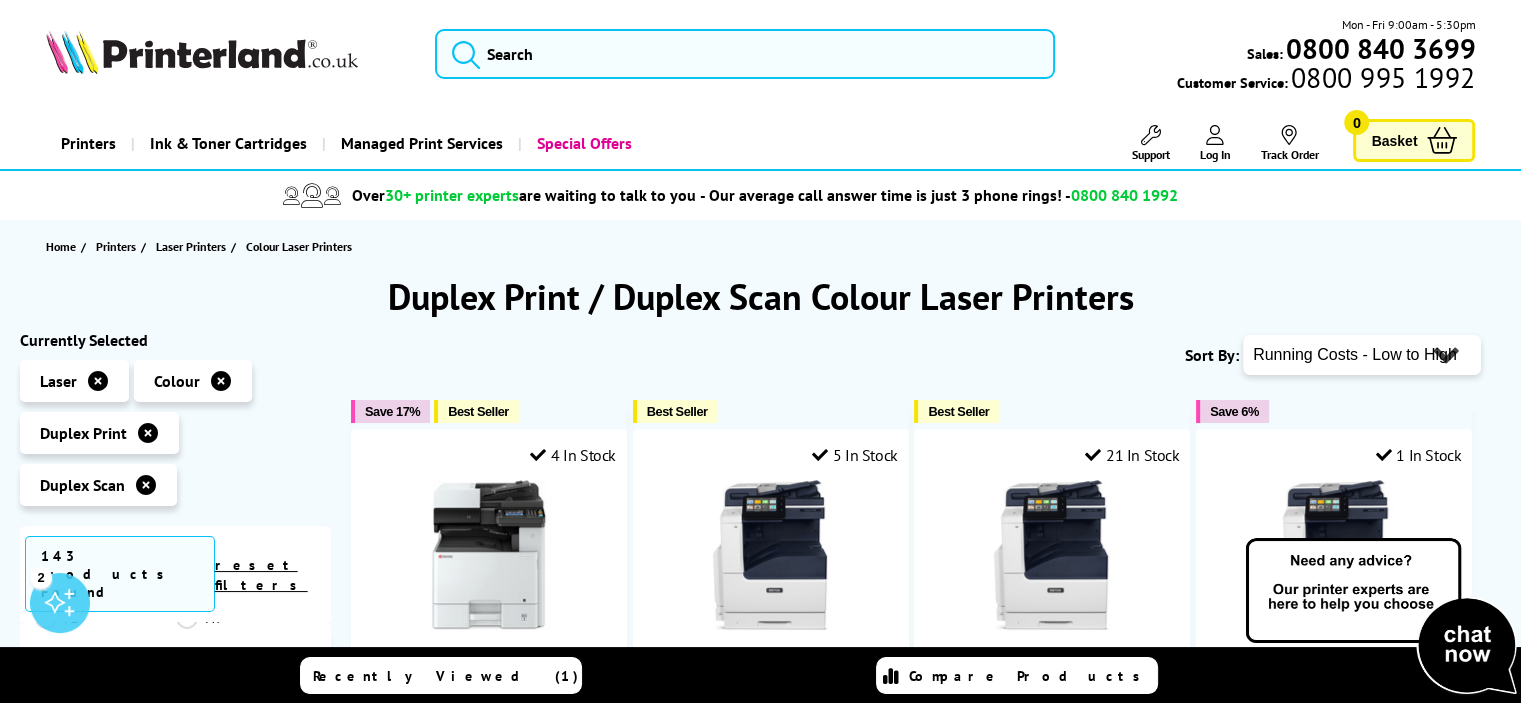 select on "Popularity" 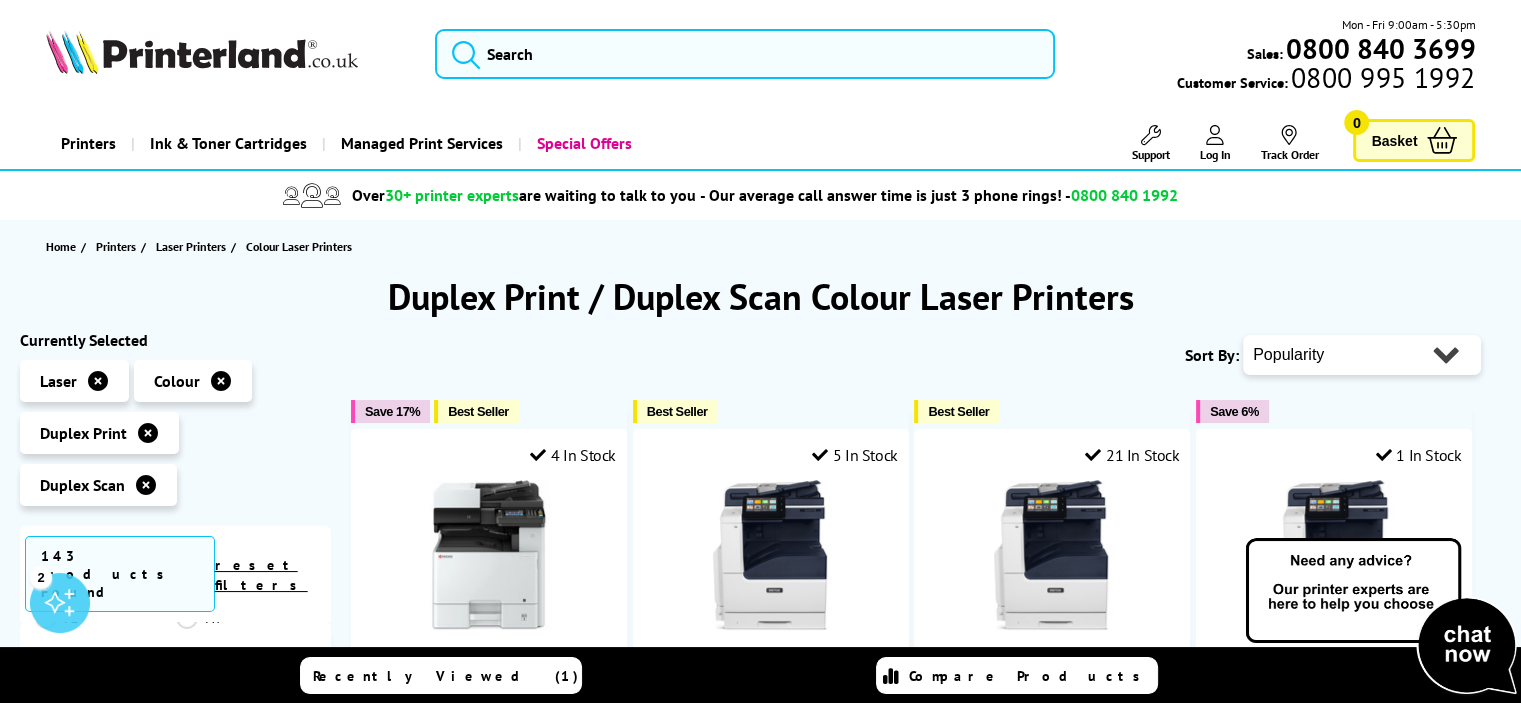 click on "Popularity
Rating
Price - Low to High
Price - High to Low
Running Costs - Low to High
Size - Small to Large" at bounding box center [1362, 355] 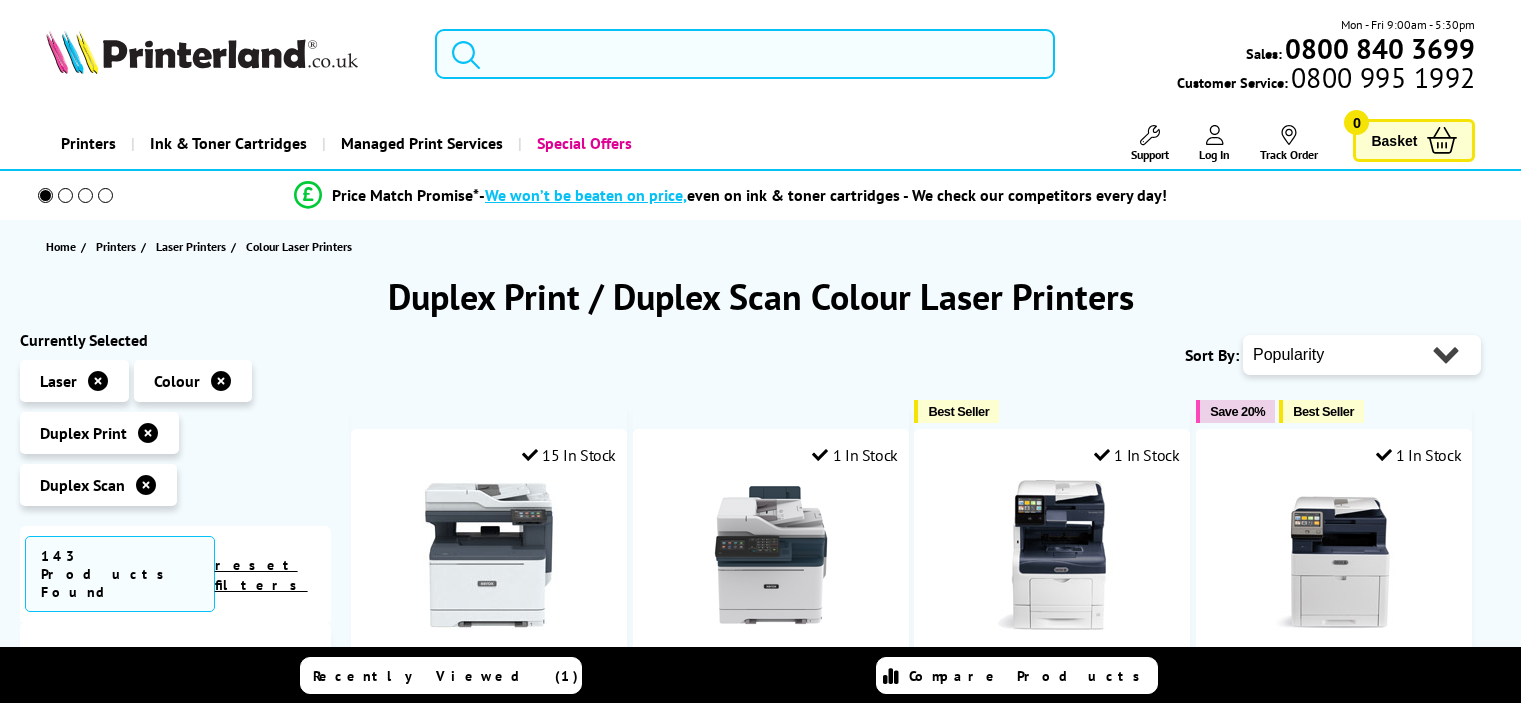 scroll, scrollTop: 0, scrollLeft: 0, axis: both 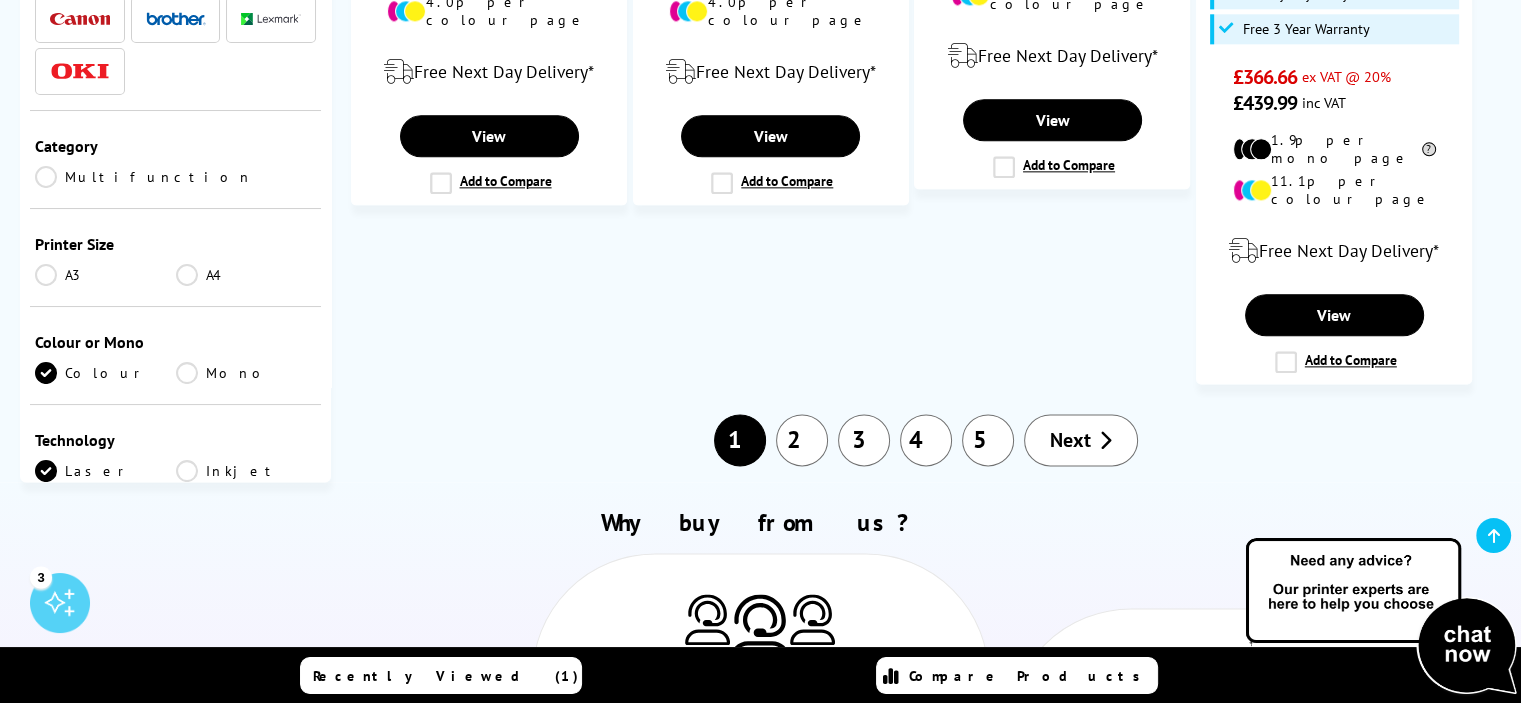 click on "2" at bounding box center [802, 440] 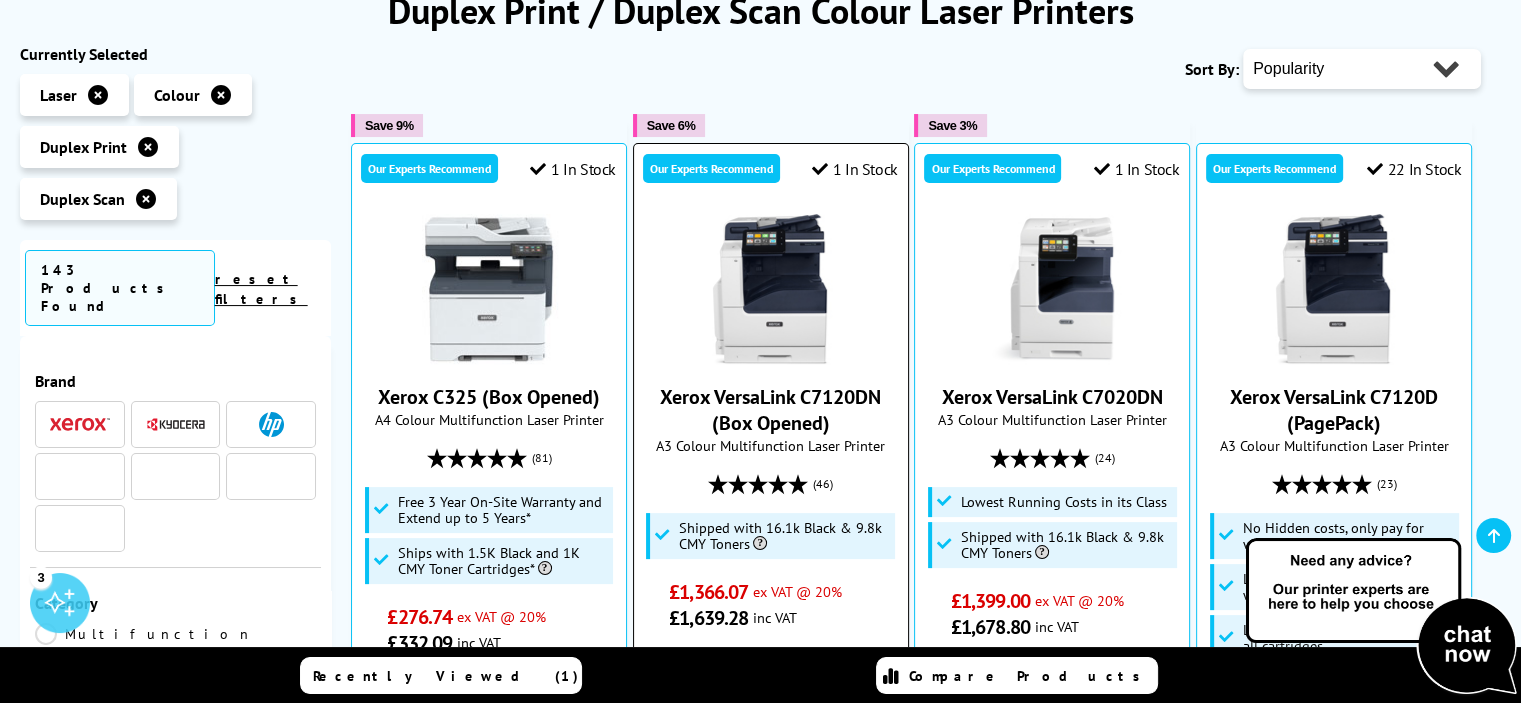 scroll, scrollTop: 300, scrollLeft: 0, axis: vertical 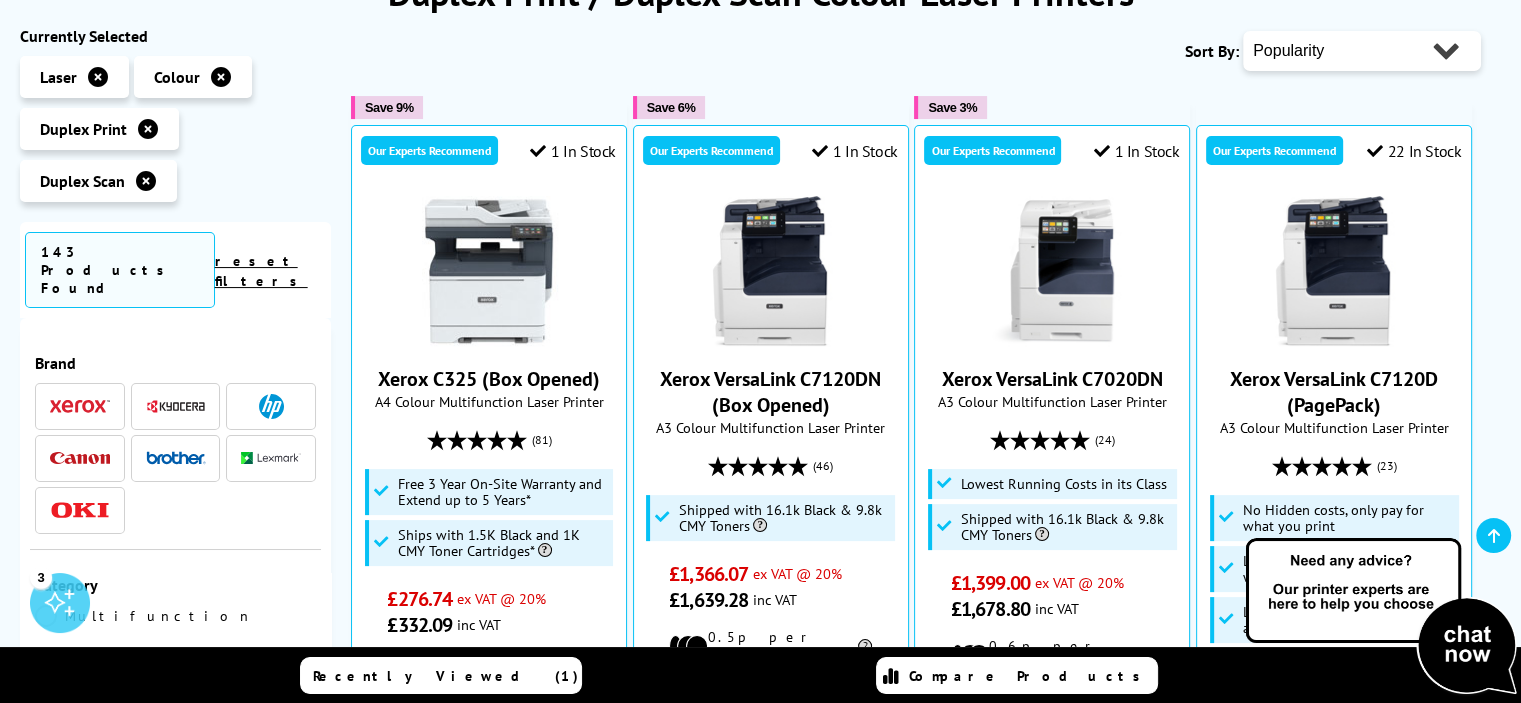 click at bounding box center (80, 458) 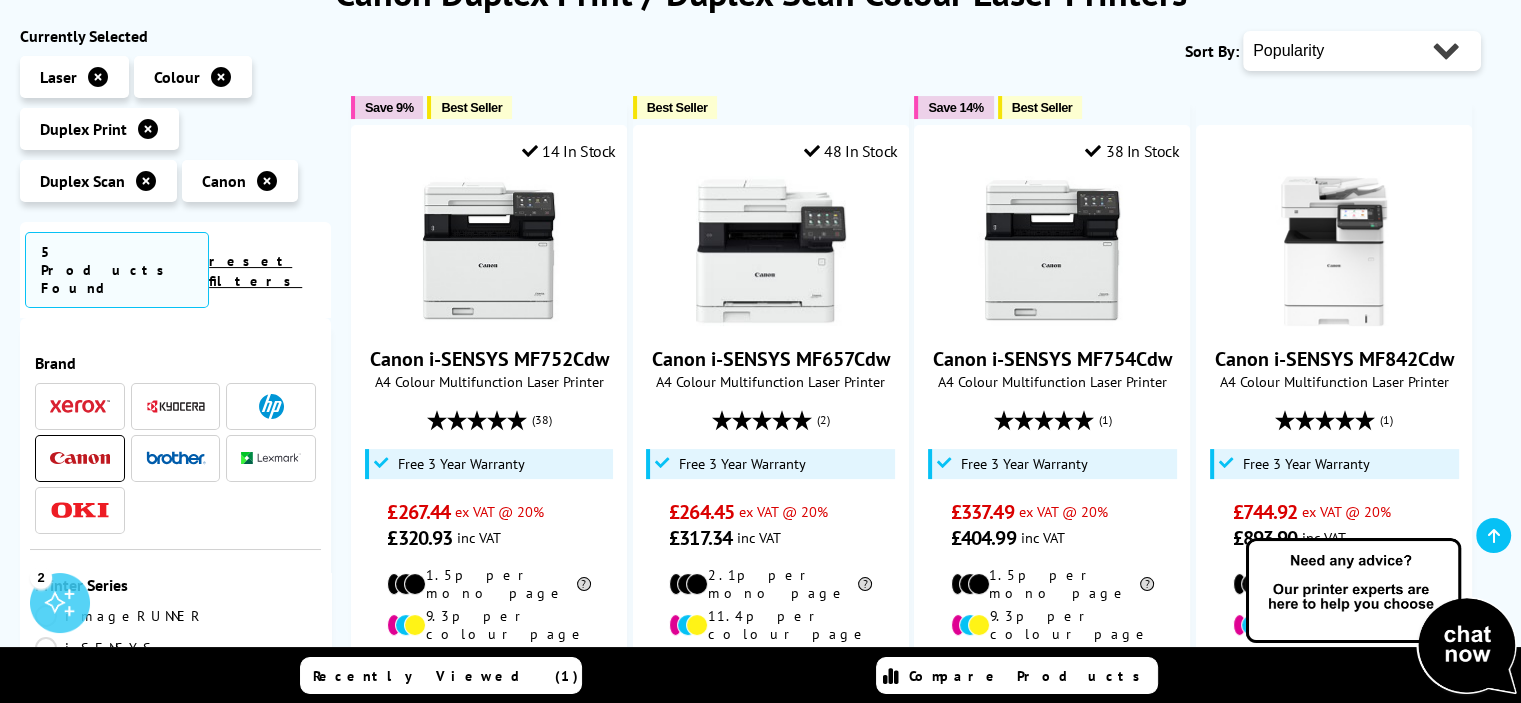 click at bounding box center [271, 406] 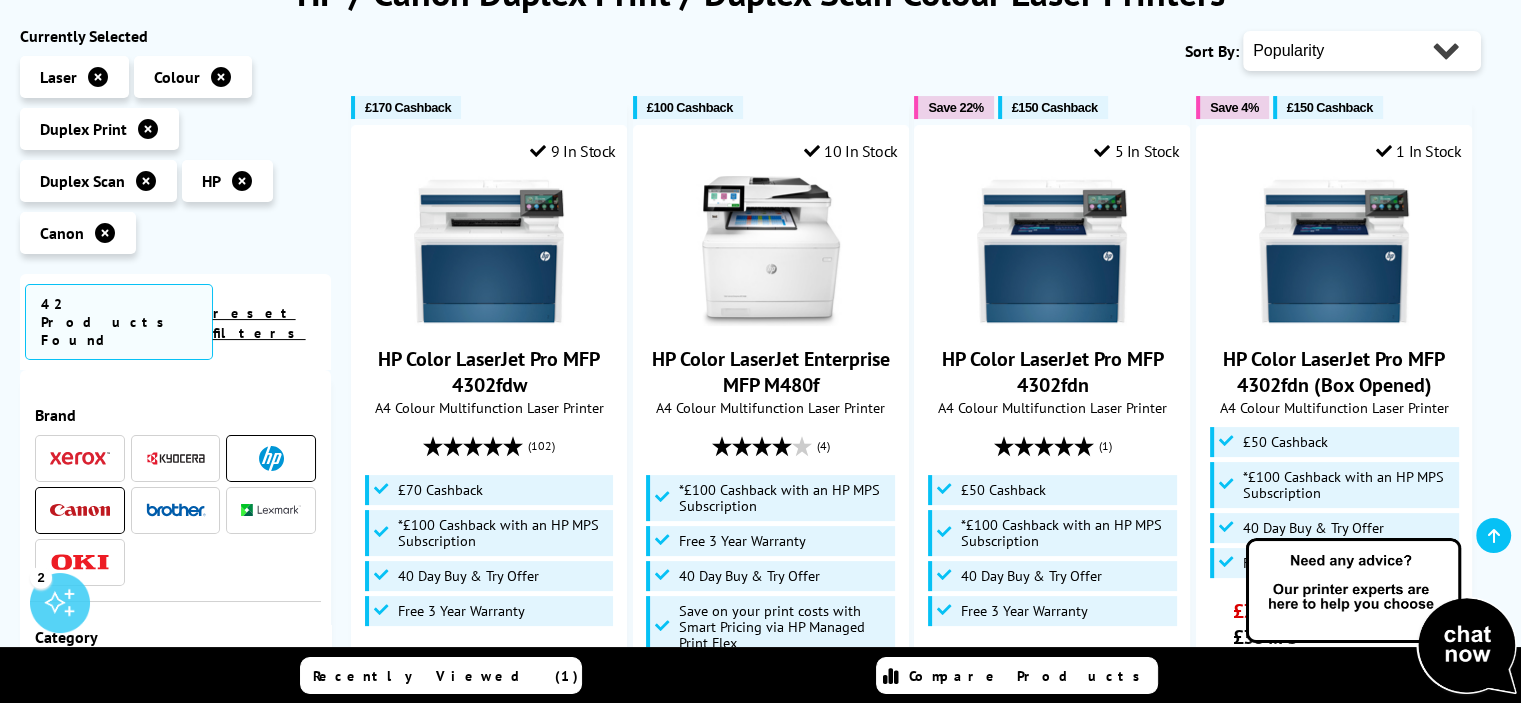 click at bounding box center [176, 510] 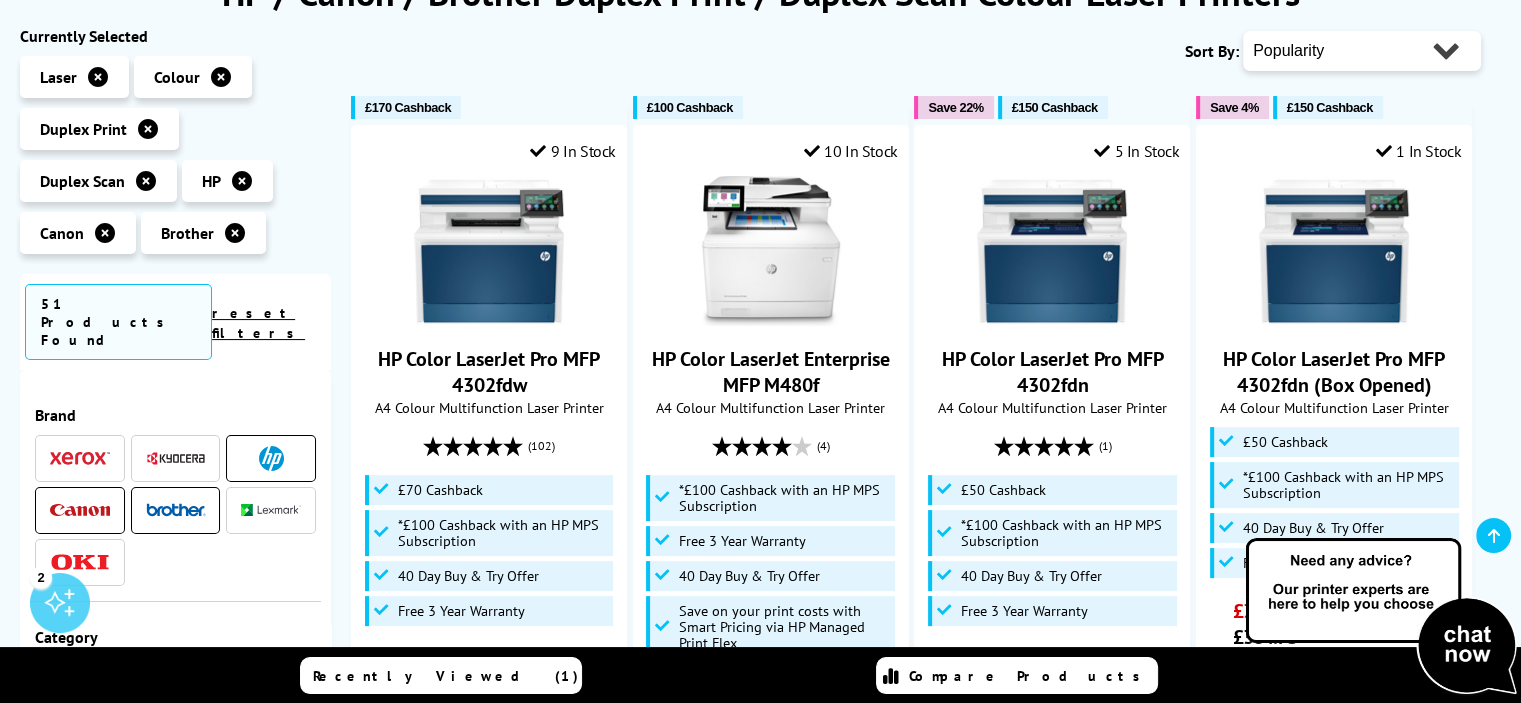 click at bounding box center (80, 562) 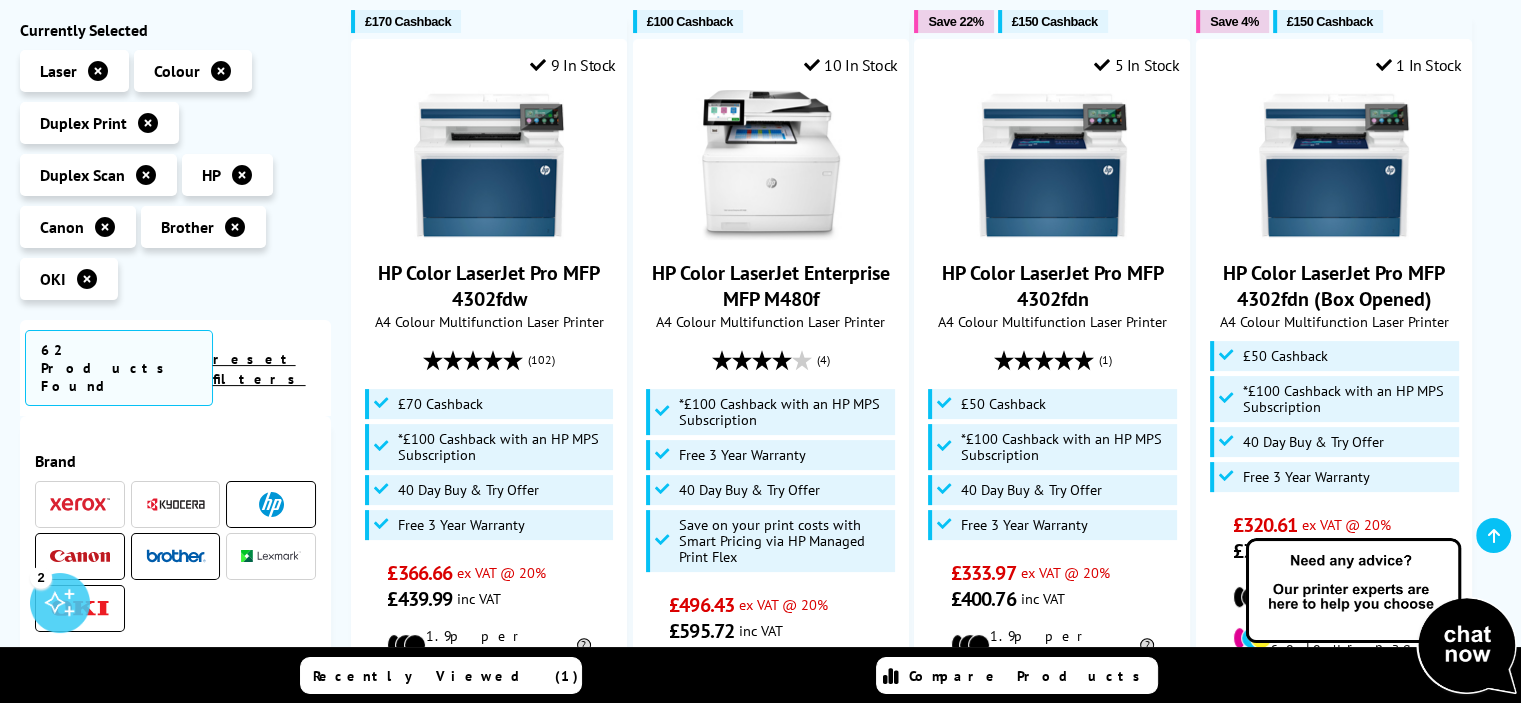 scroll, scrollTop: 348, scrollLeft: 0, axis: vertical 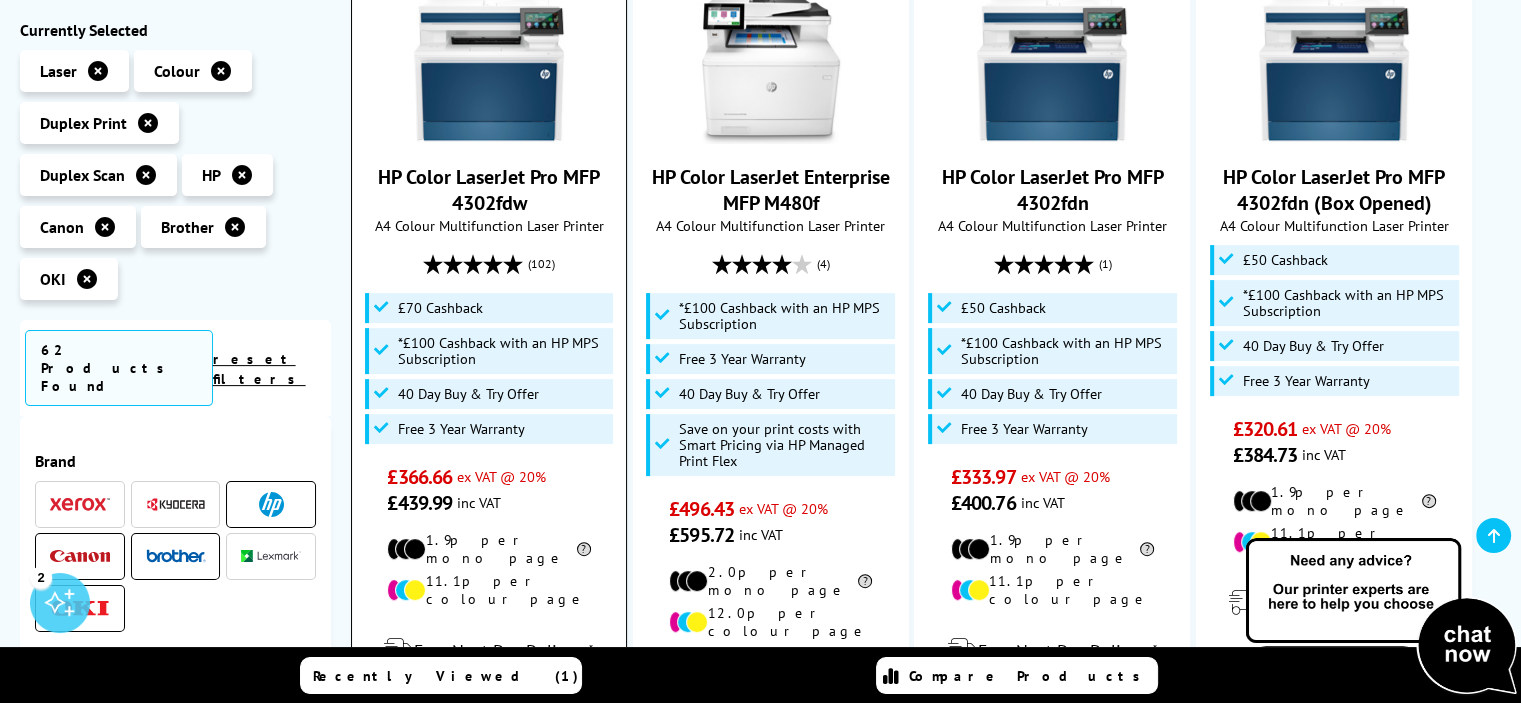 click at bounding box center [489, 69] 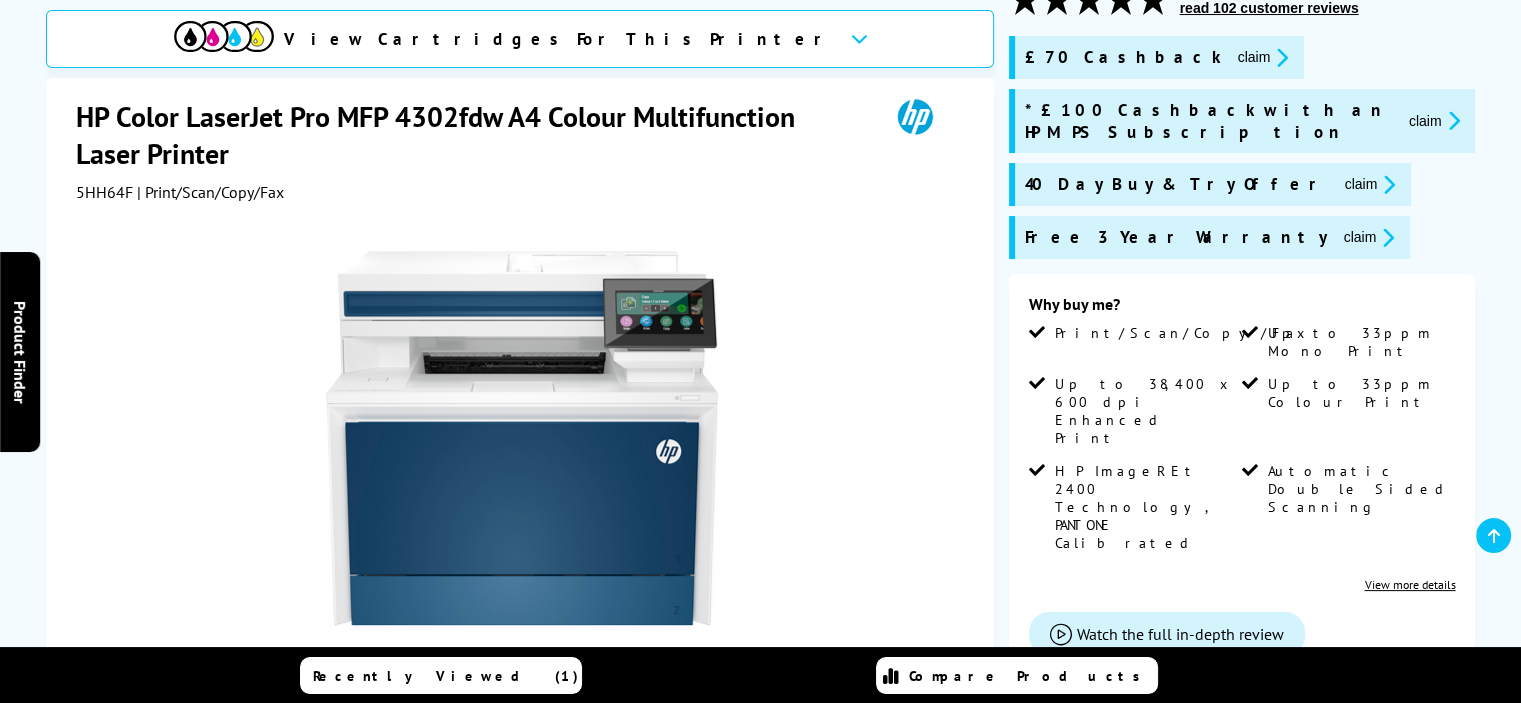scroll, scrollTop: 300, scrollLeft: 0, axis: vertical 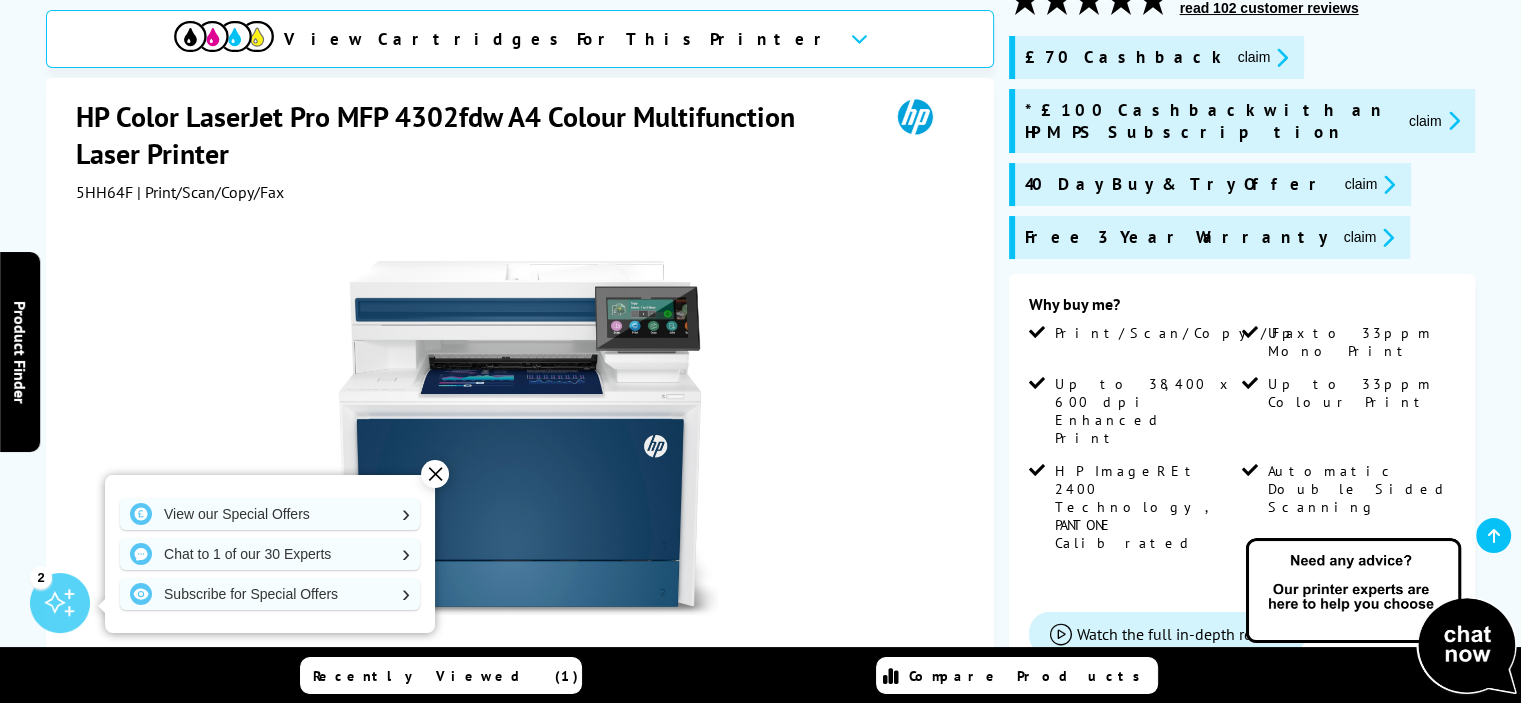 click on "✕" at bounding box center (435, 474) 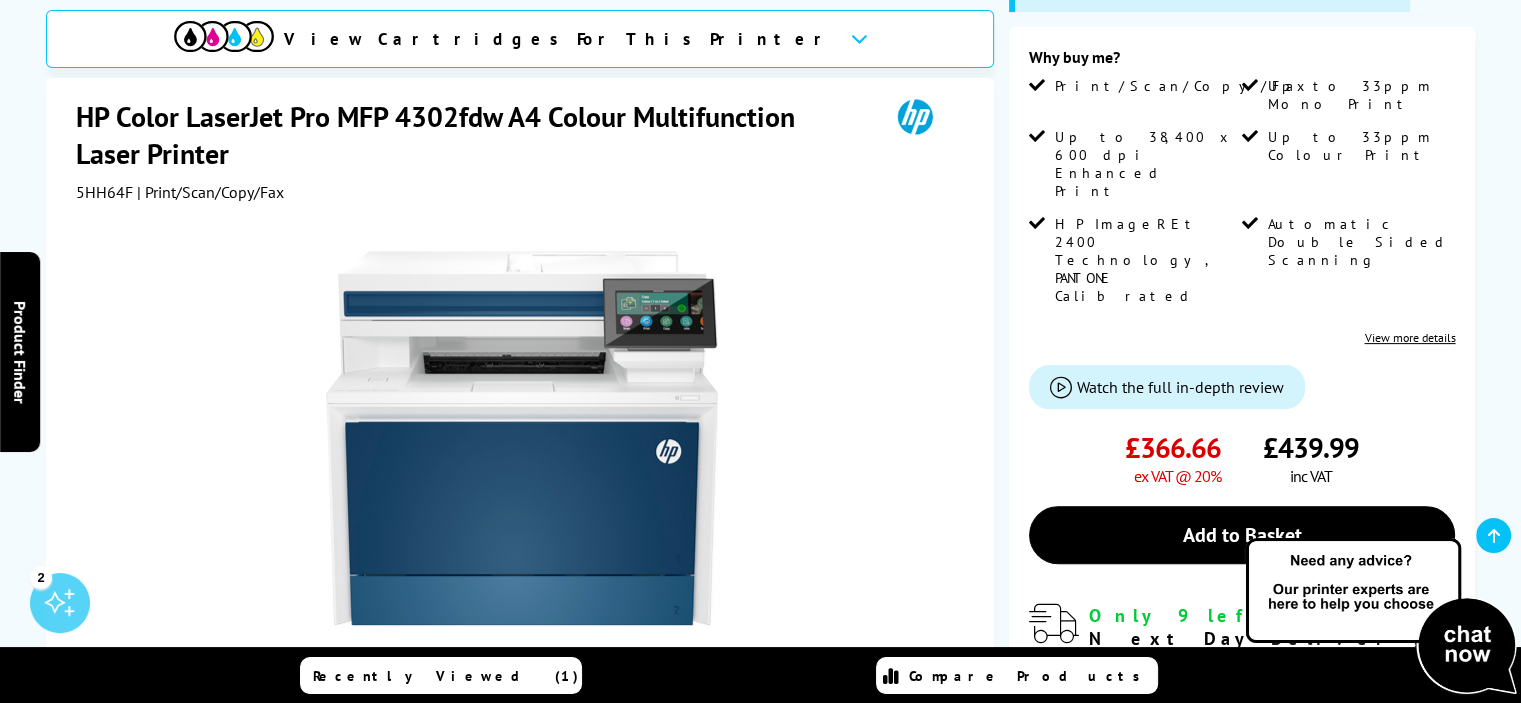 scroll, scrollTop: 800, scrollLeft: 0, axis: vertical 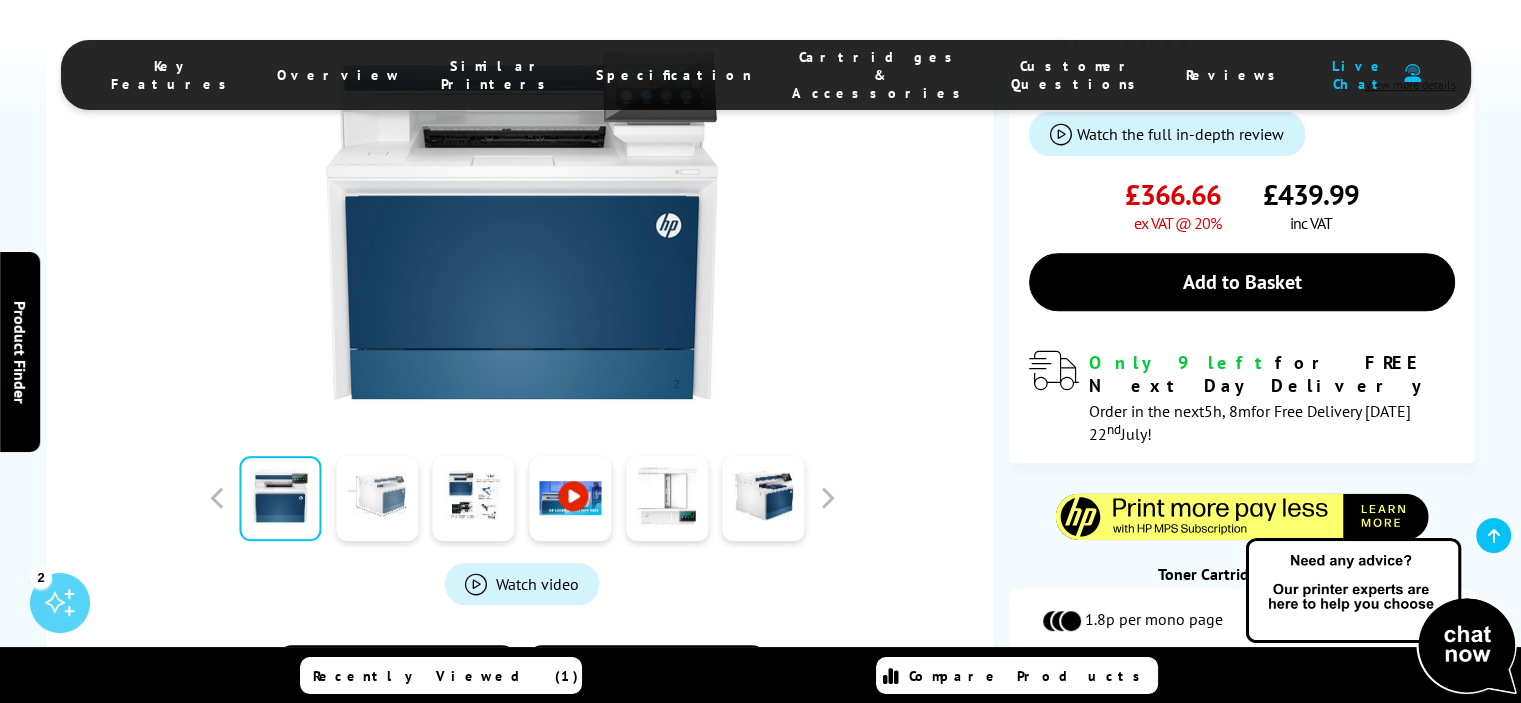 click at bounding box center (377, 497) 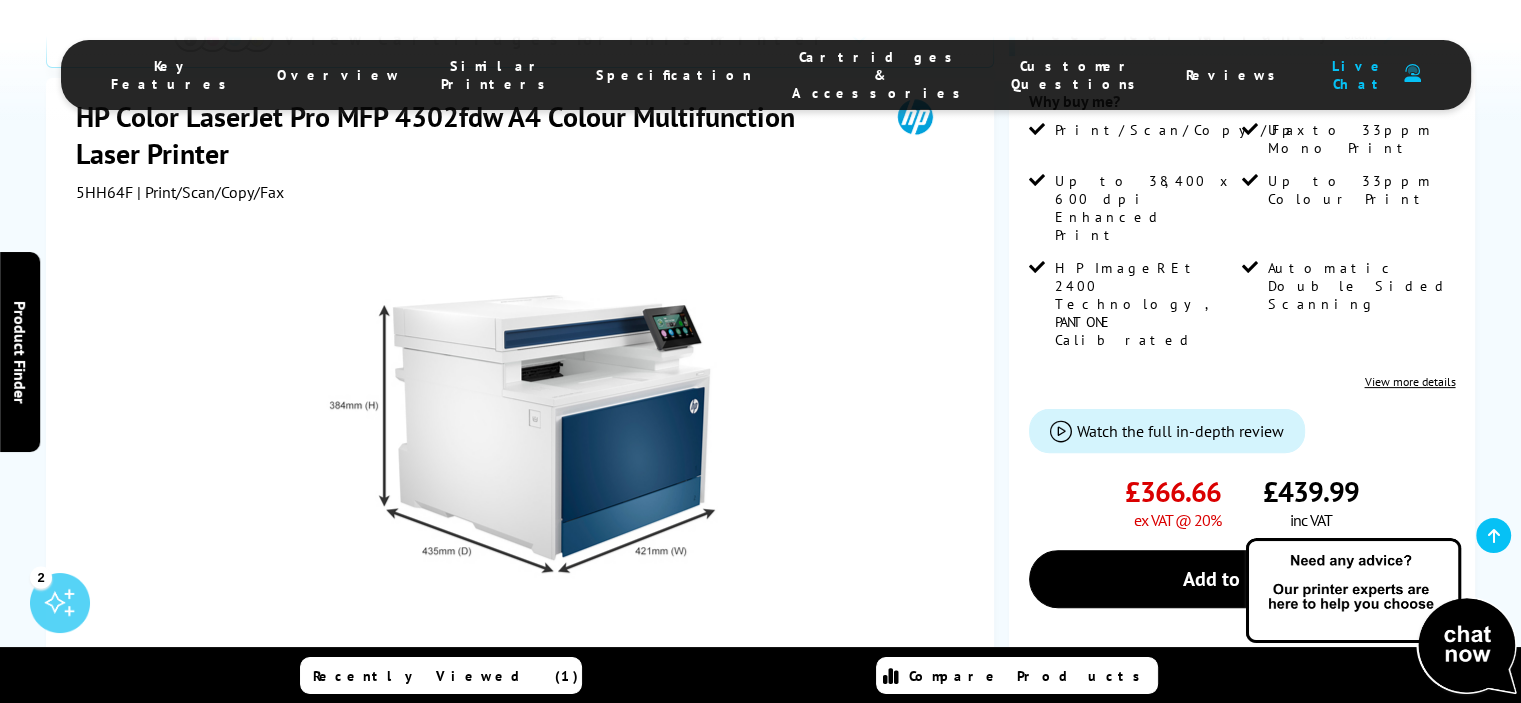 scroll, scrollTop: 500, scrollLeft: 0, axis: vertical 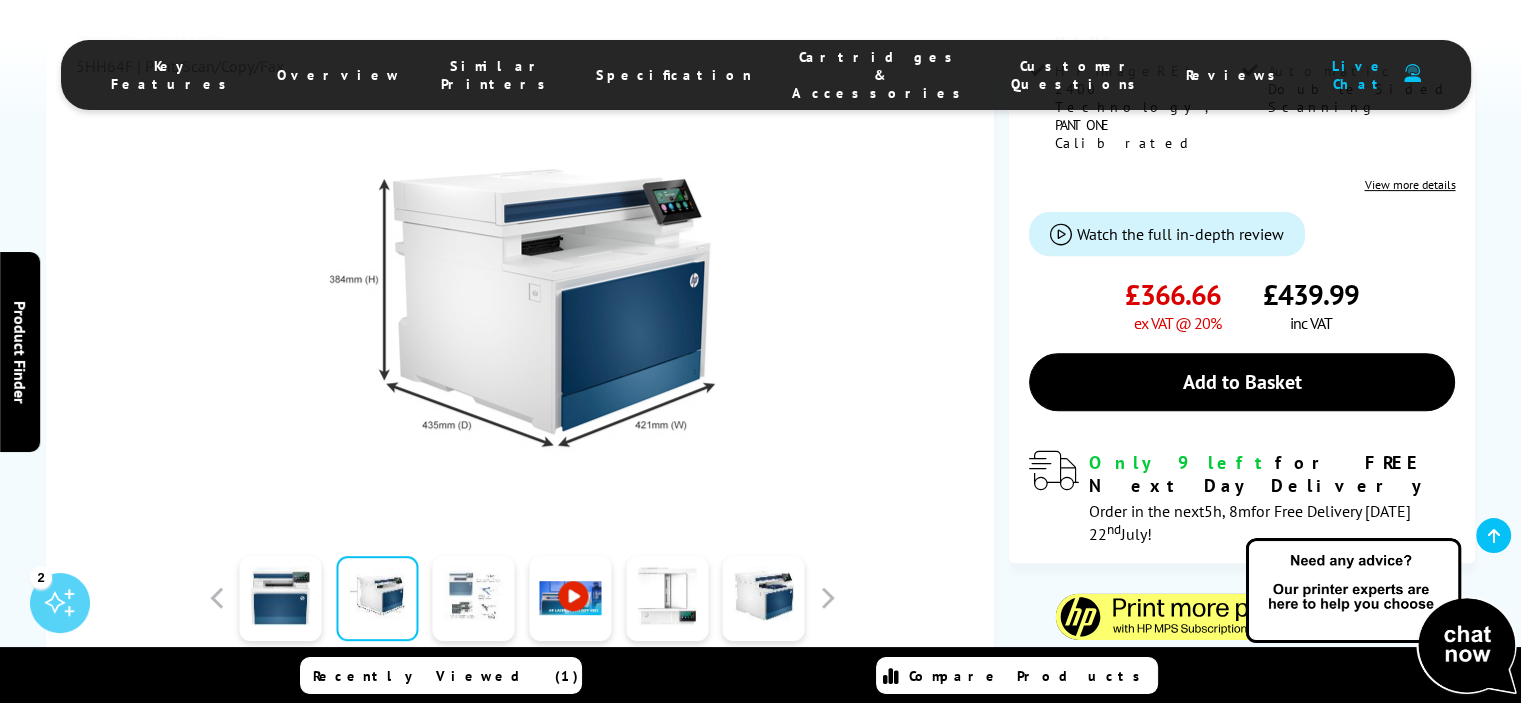 click at bounding box center (474, 597) 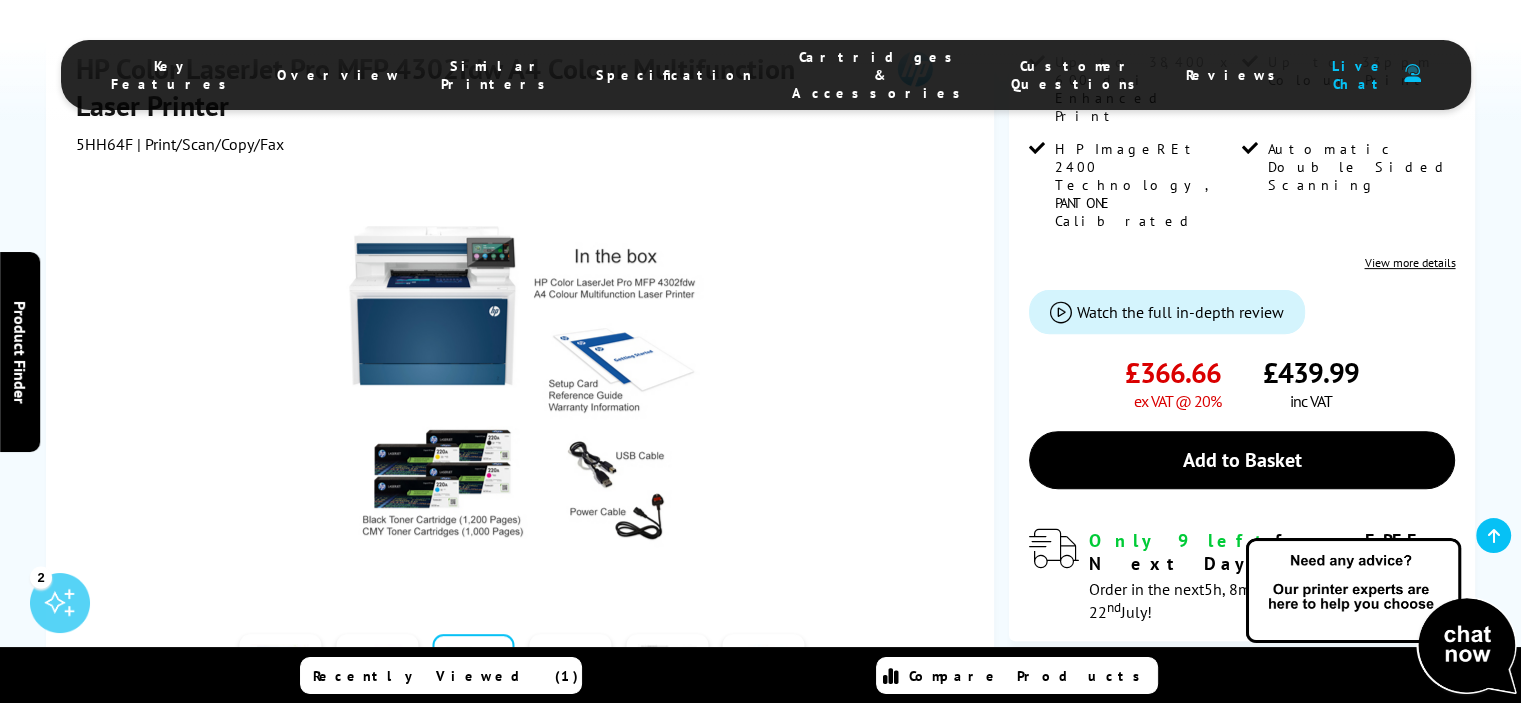 scroll, scrollTop: 600, scrollLeft: 0, axis: vertical 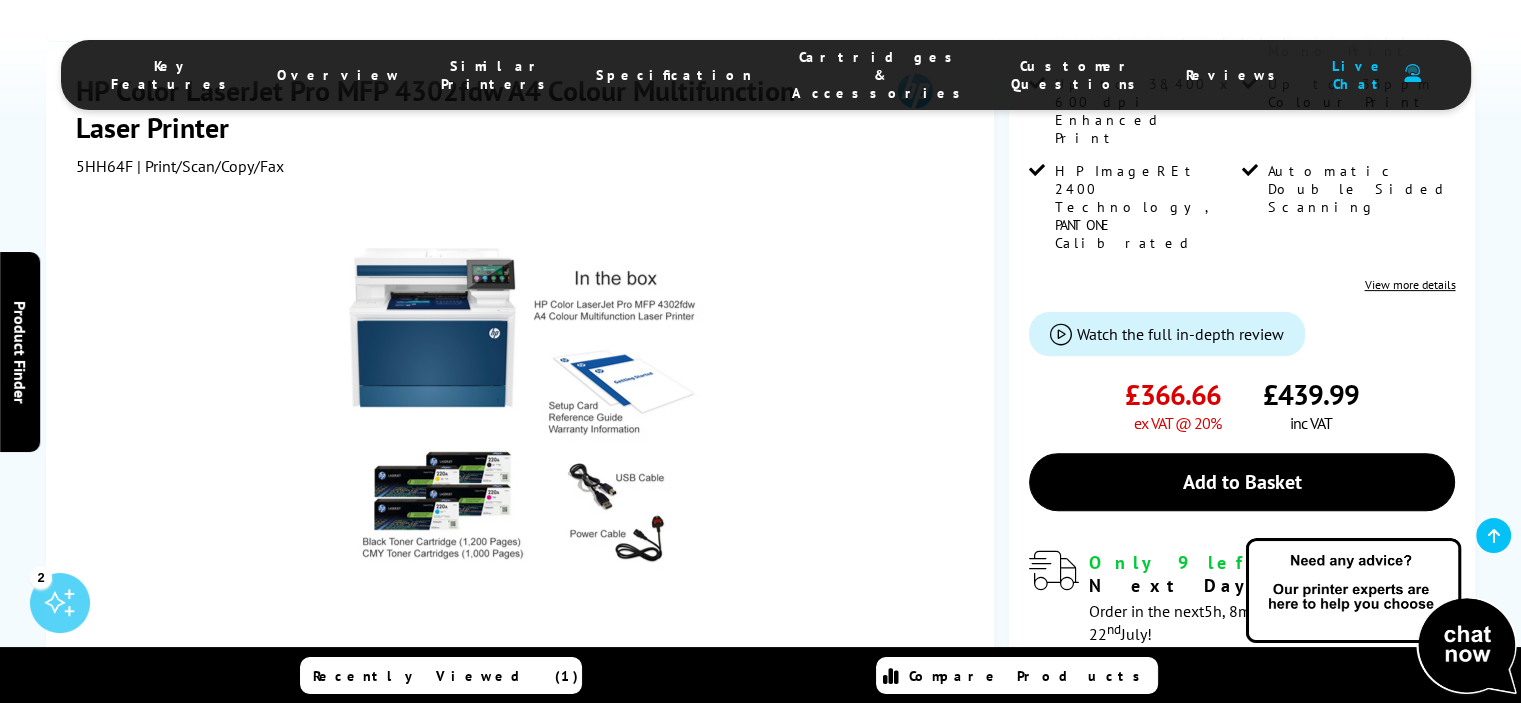 click at bounding box center (570, 697) 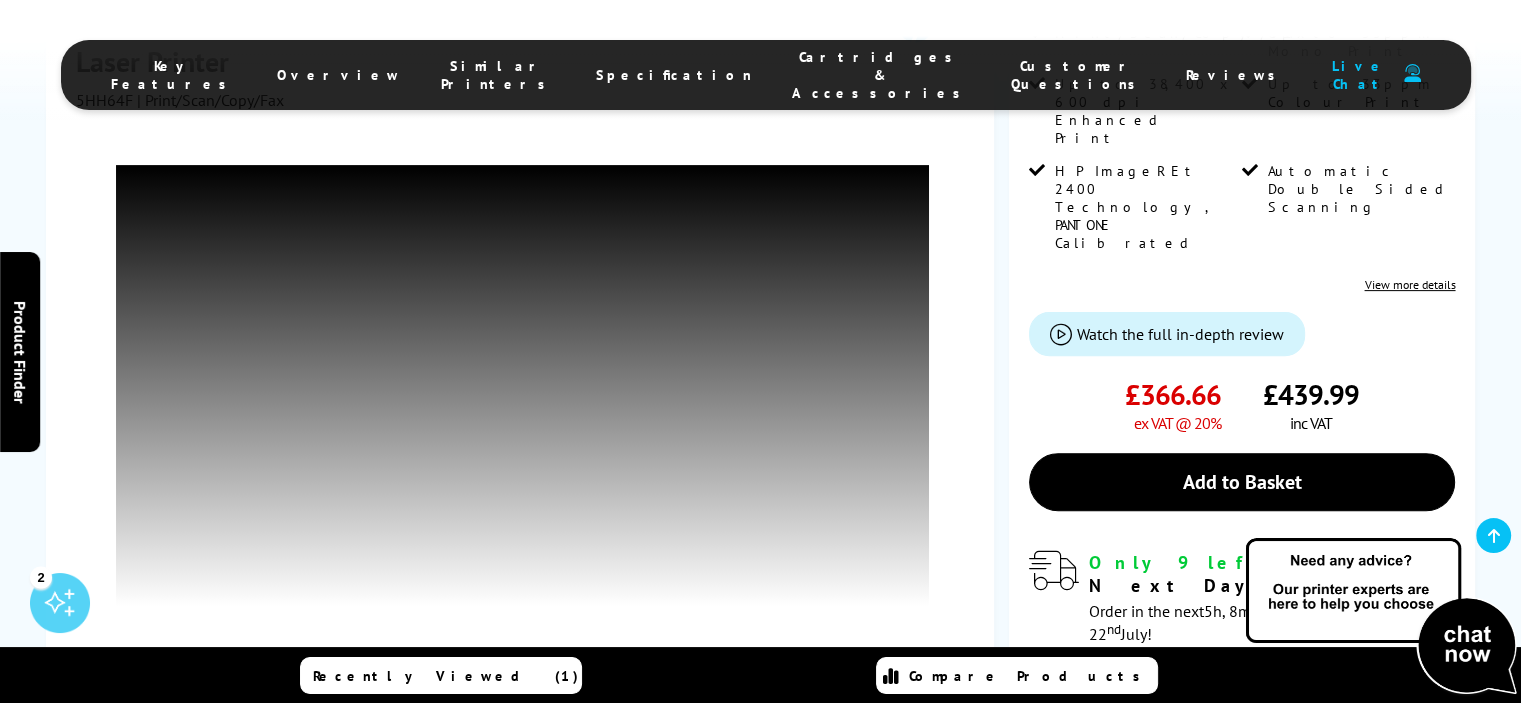 scroll, scrollTop: 500, scrollLeft: 0, axis: vertical 